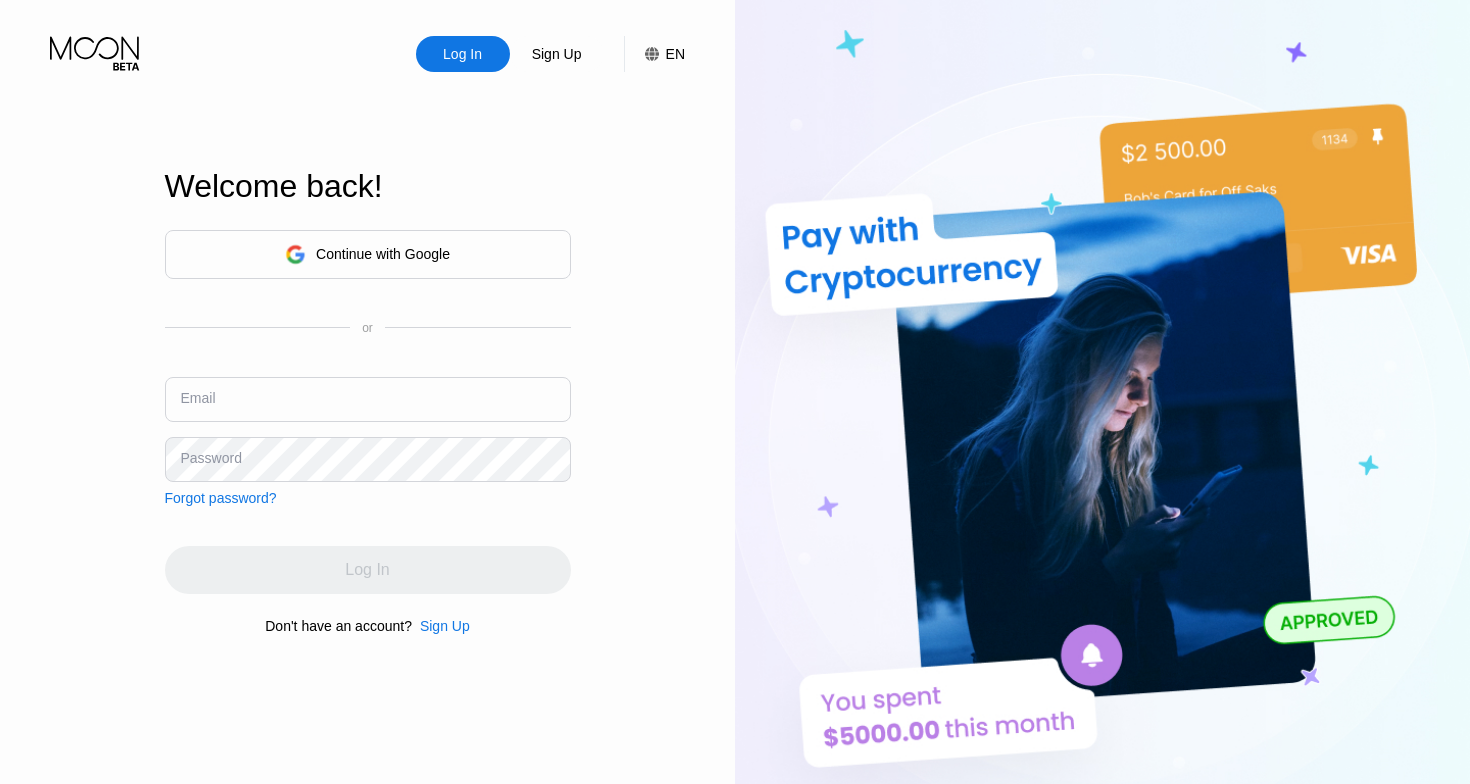 scroll, scrollTop: 0, scrollLeft: 0, axis: both 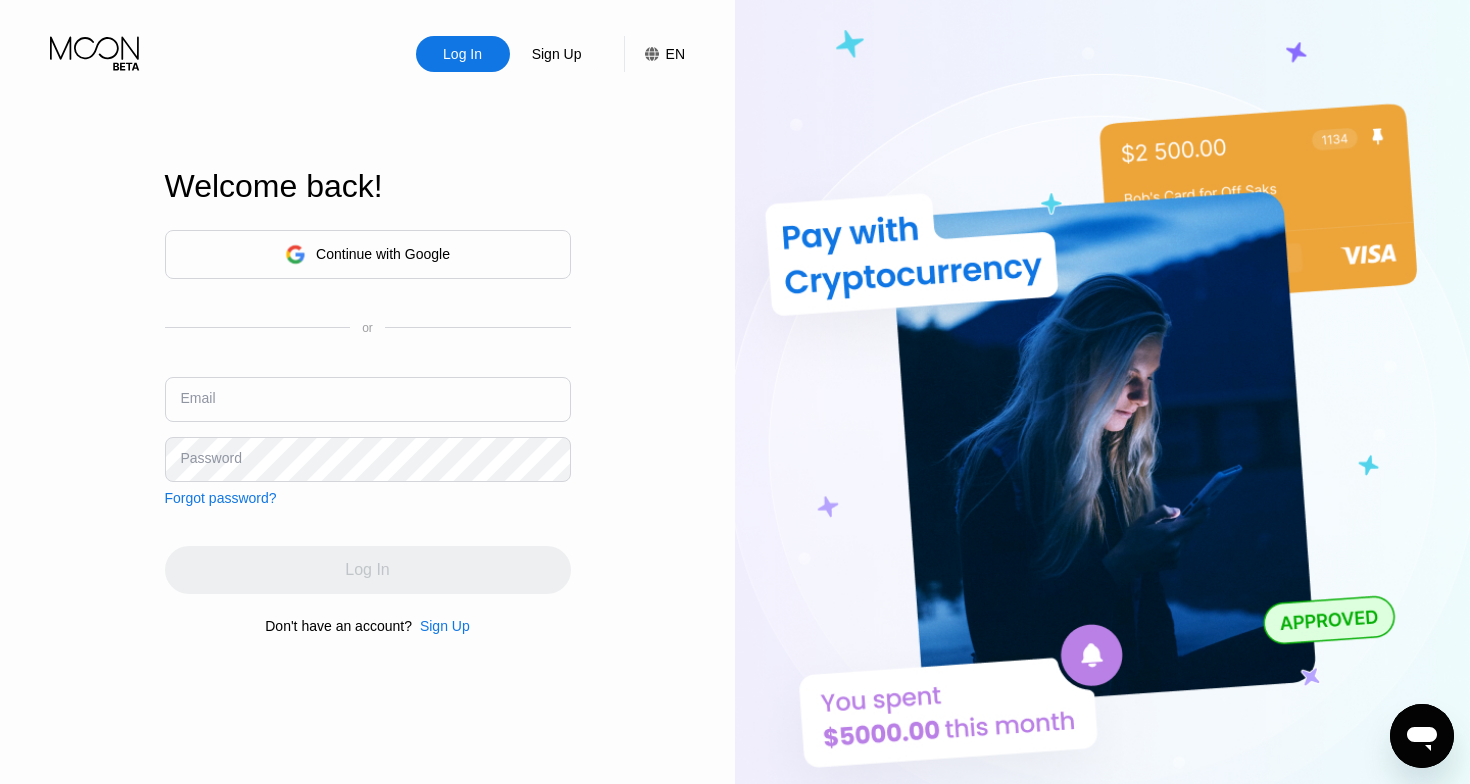 click on "Email" at bounding box center (368, 407) 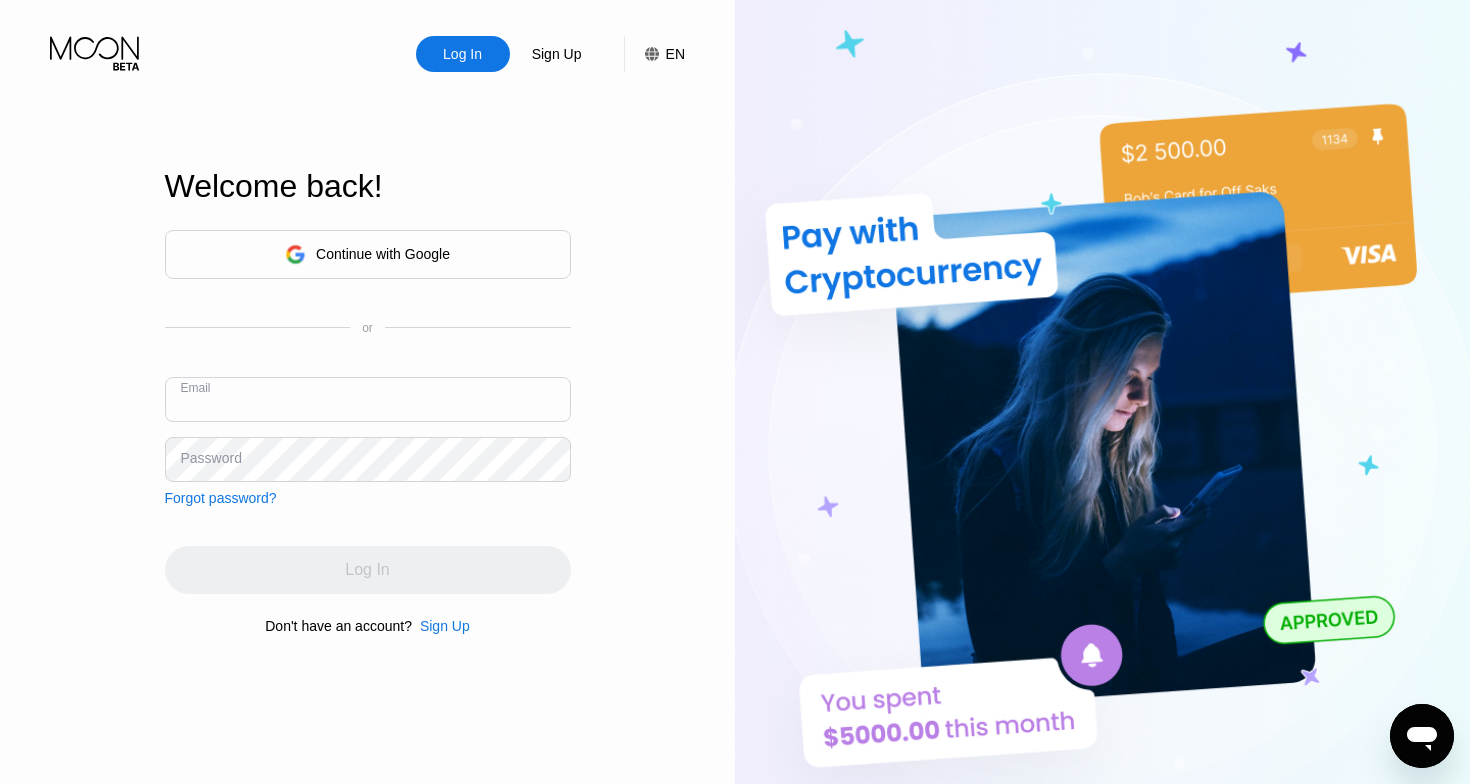 click at bounding box center (368, 399) 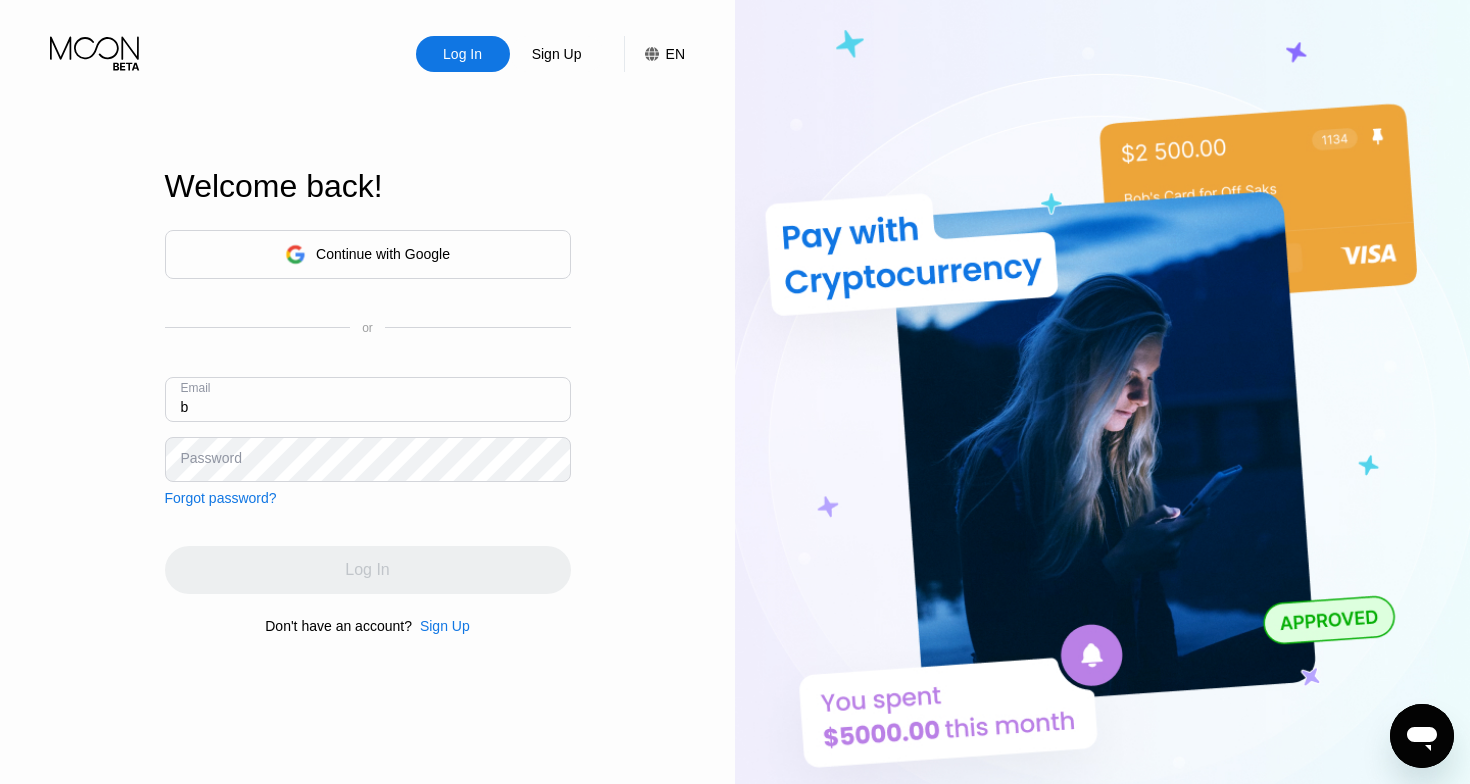 type on "b" 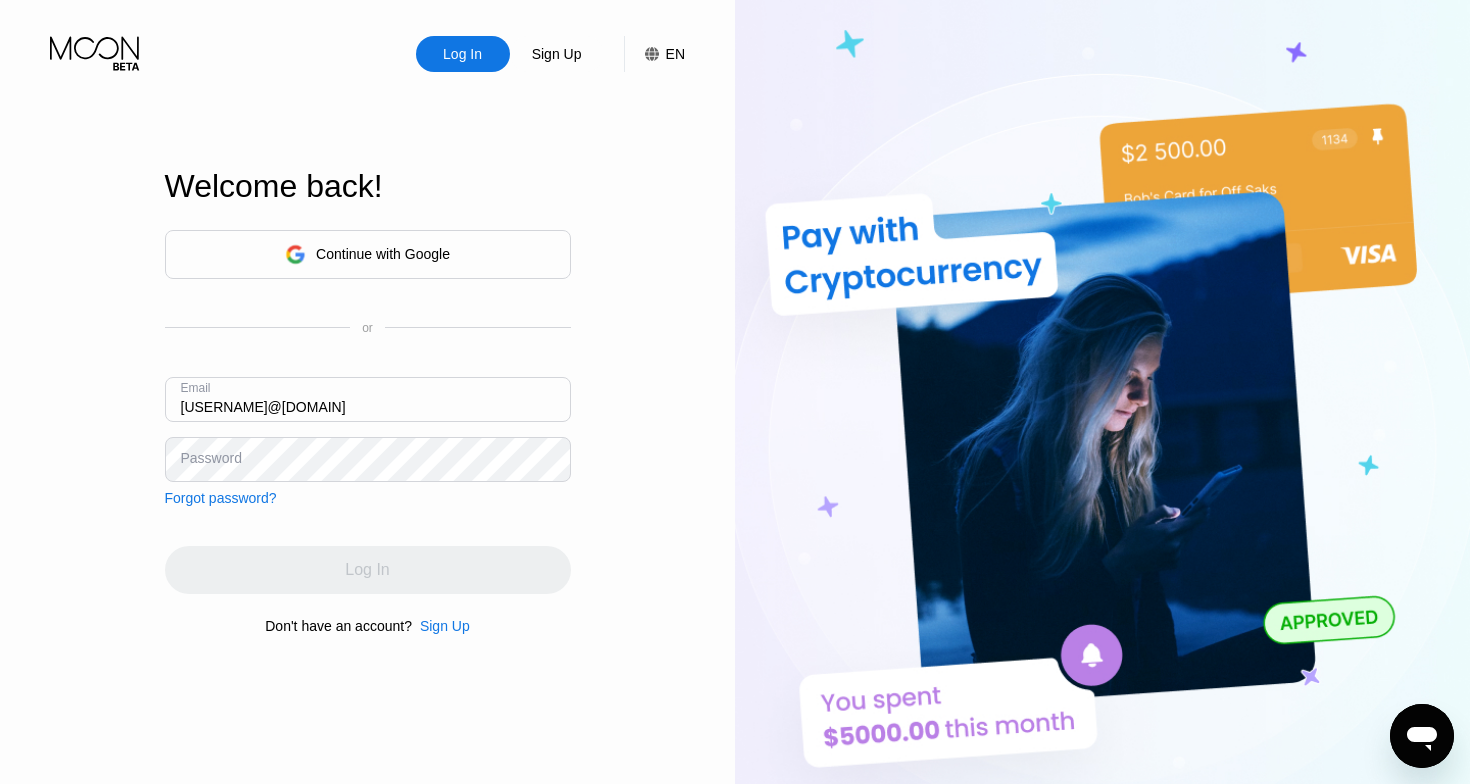 type on "[USERNAME]@[DOMAIN]" 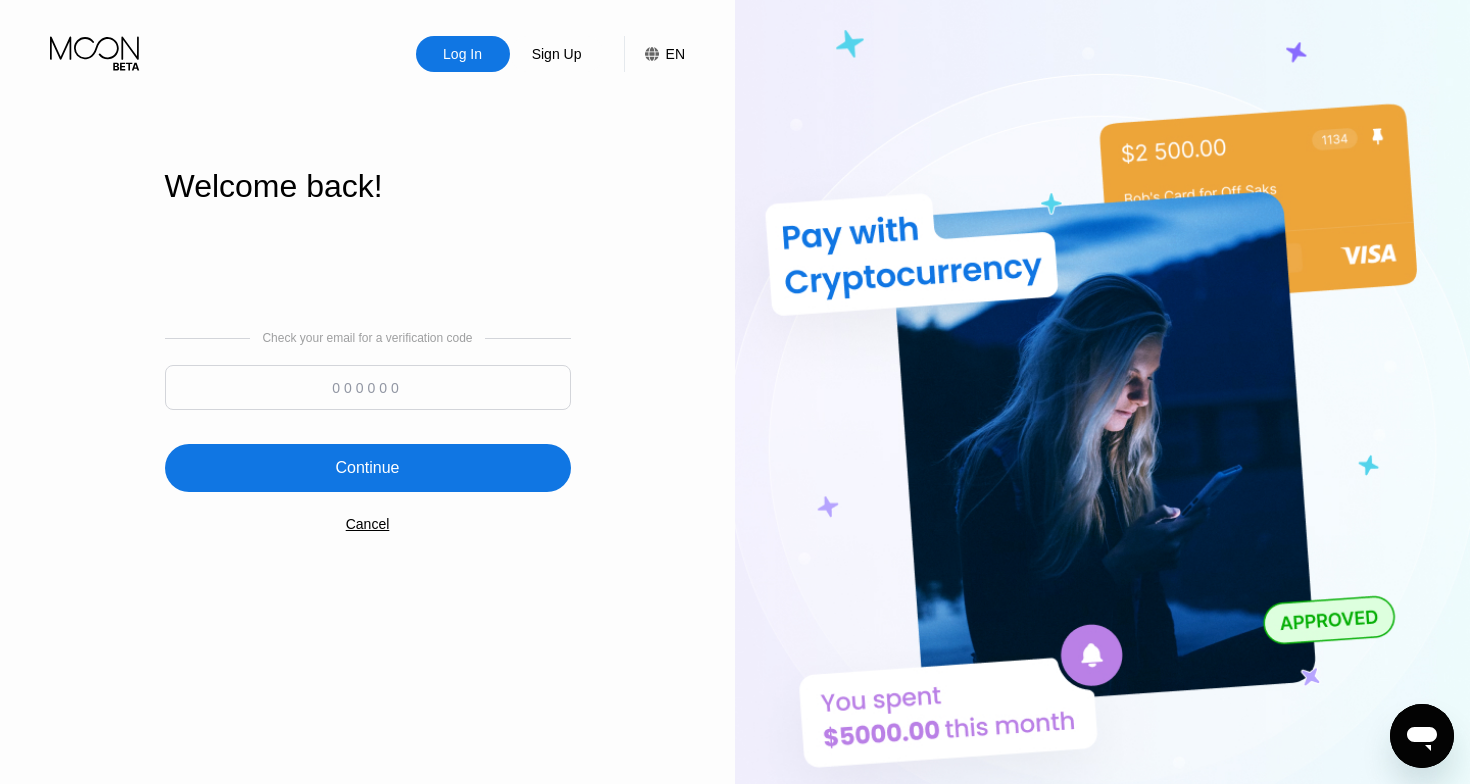 click at bounding box center [368, 387] 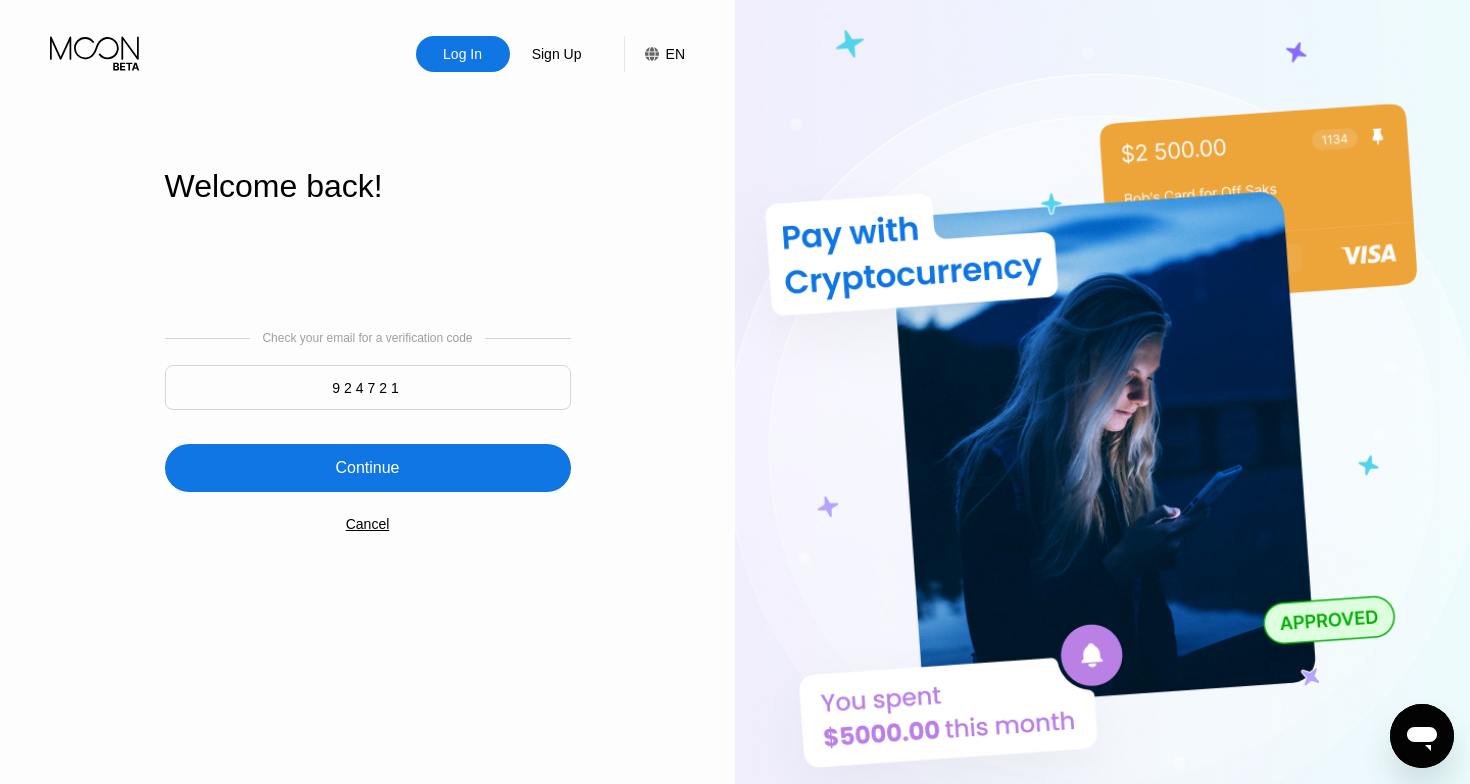 type on "924721" 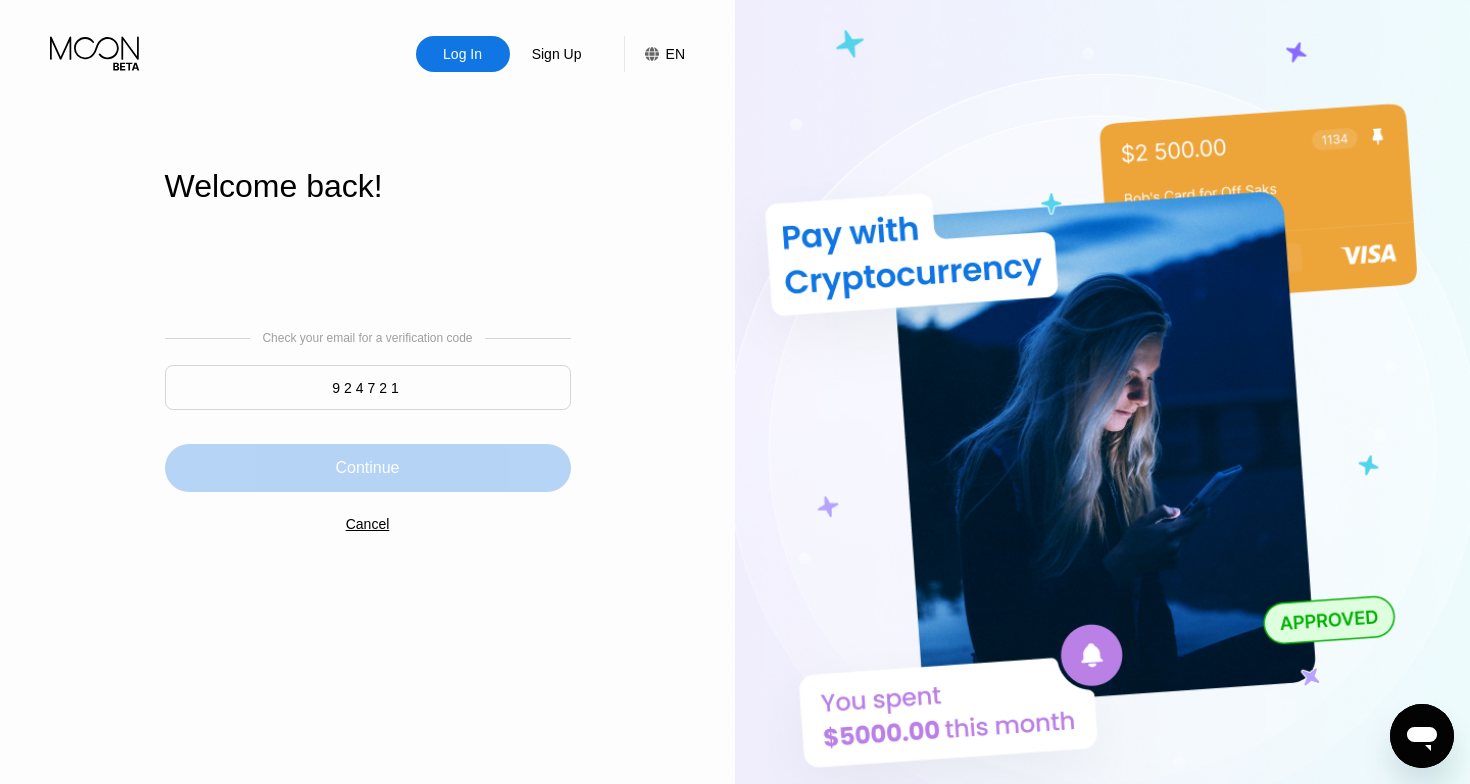 click on "Continue" at bounding box center [367, 468] 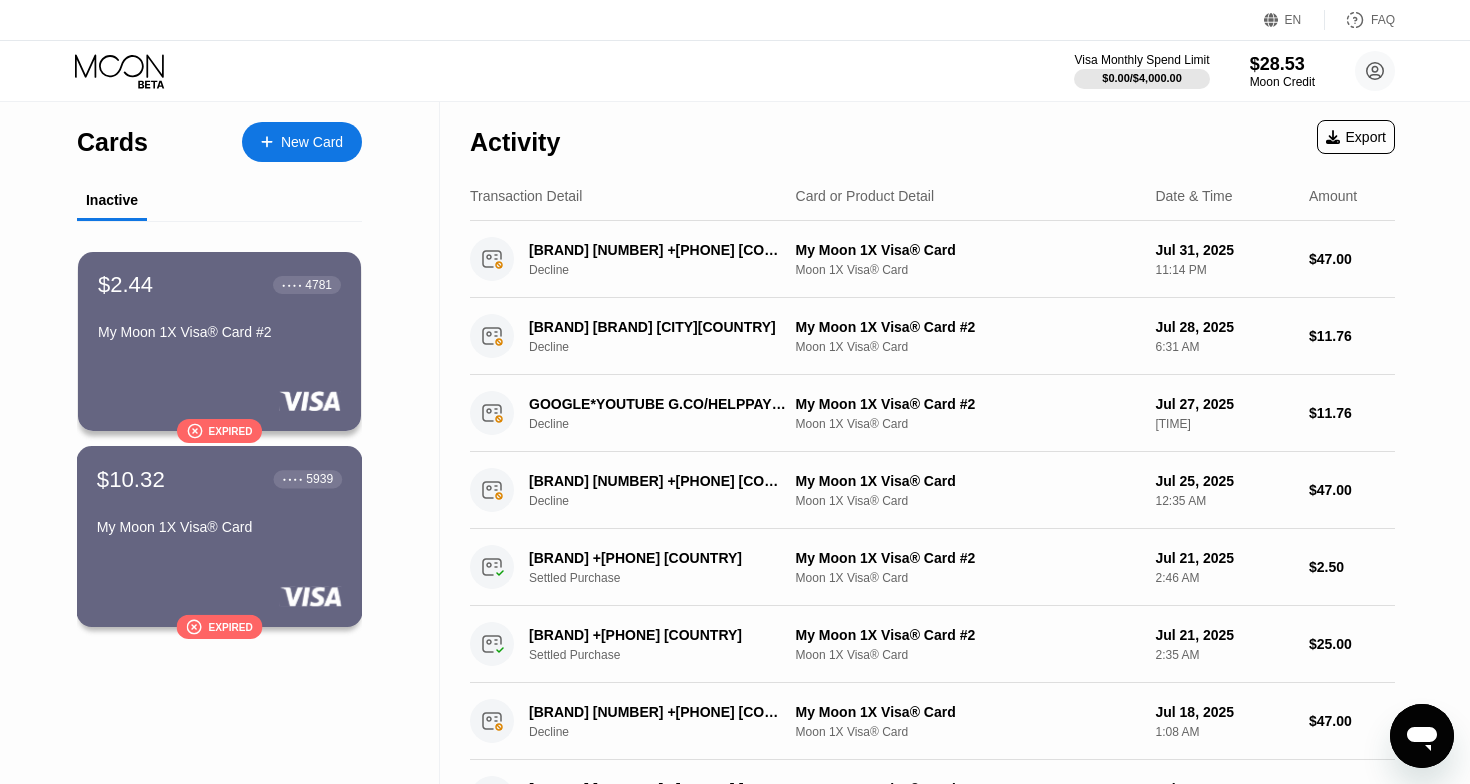 click on "$[PRICE] ● ● ● ● [LAST_FOUR] [CARD_NAME] [CARD_TYPE]" at bounding box center [219, 504] 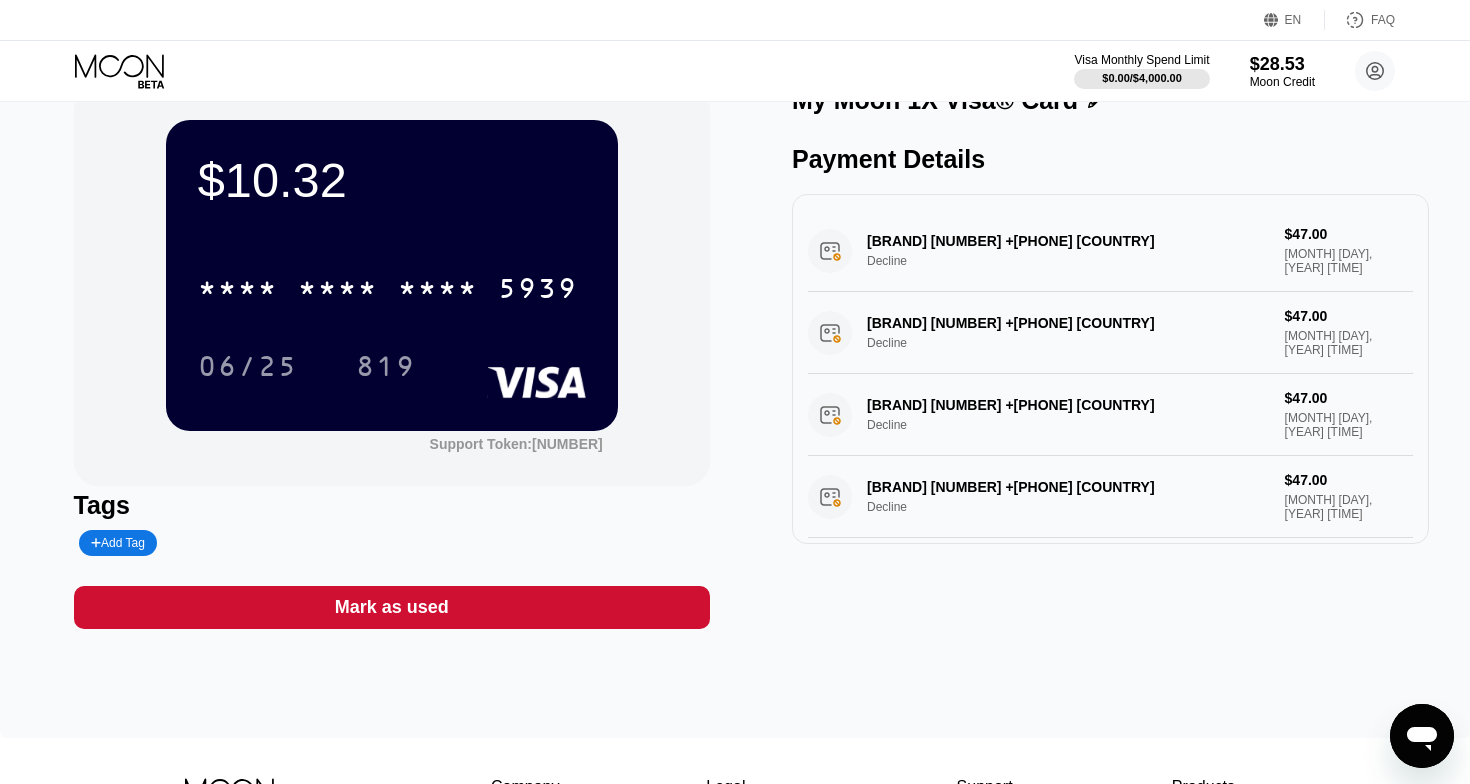 scroll, scrollTop: 0, scrollLeft: 0, axis: both 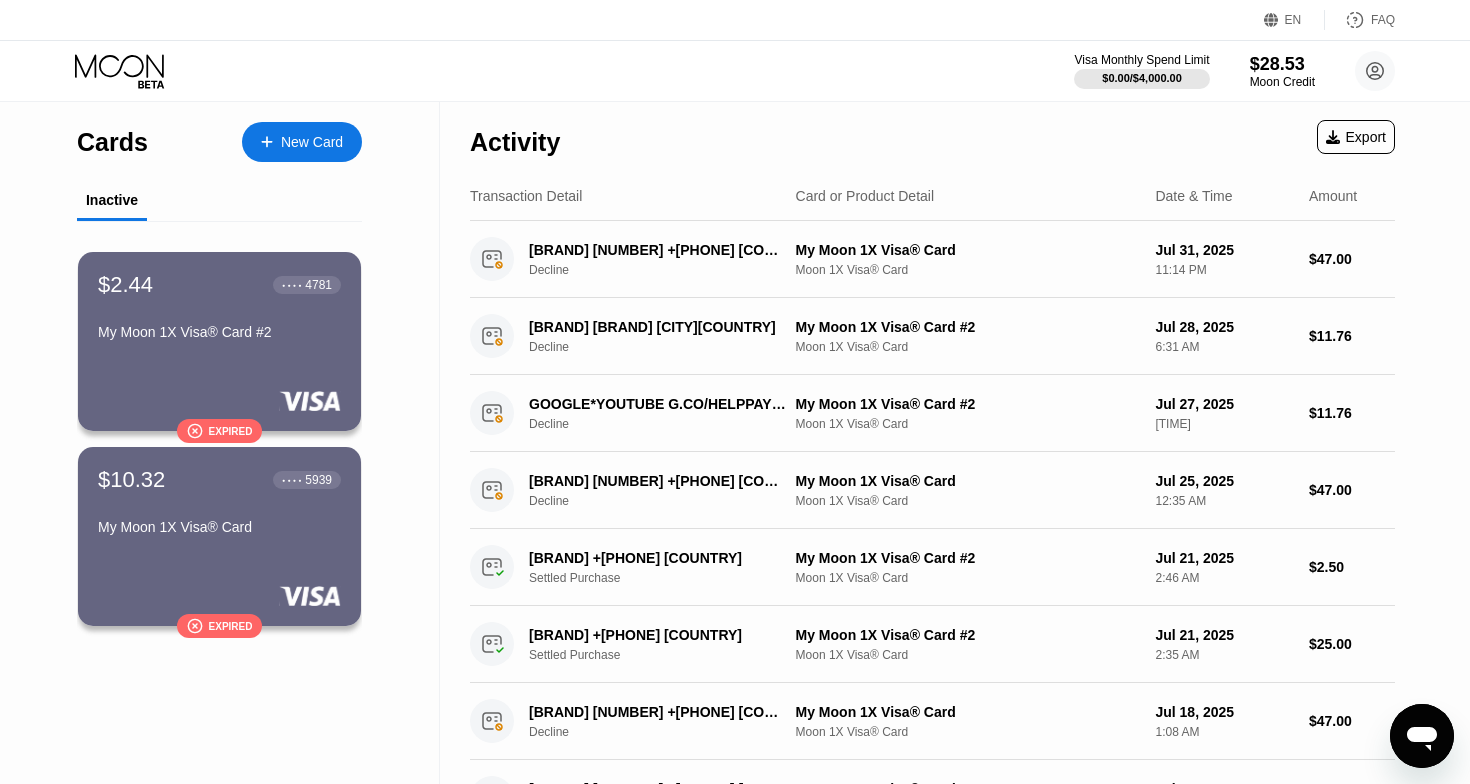 click on "Cards    New Card" at bounding box center (219, 137) 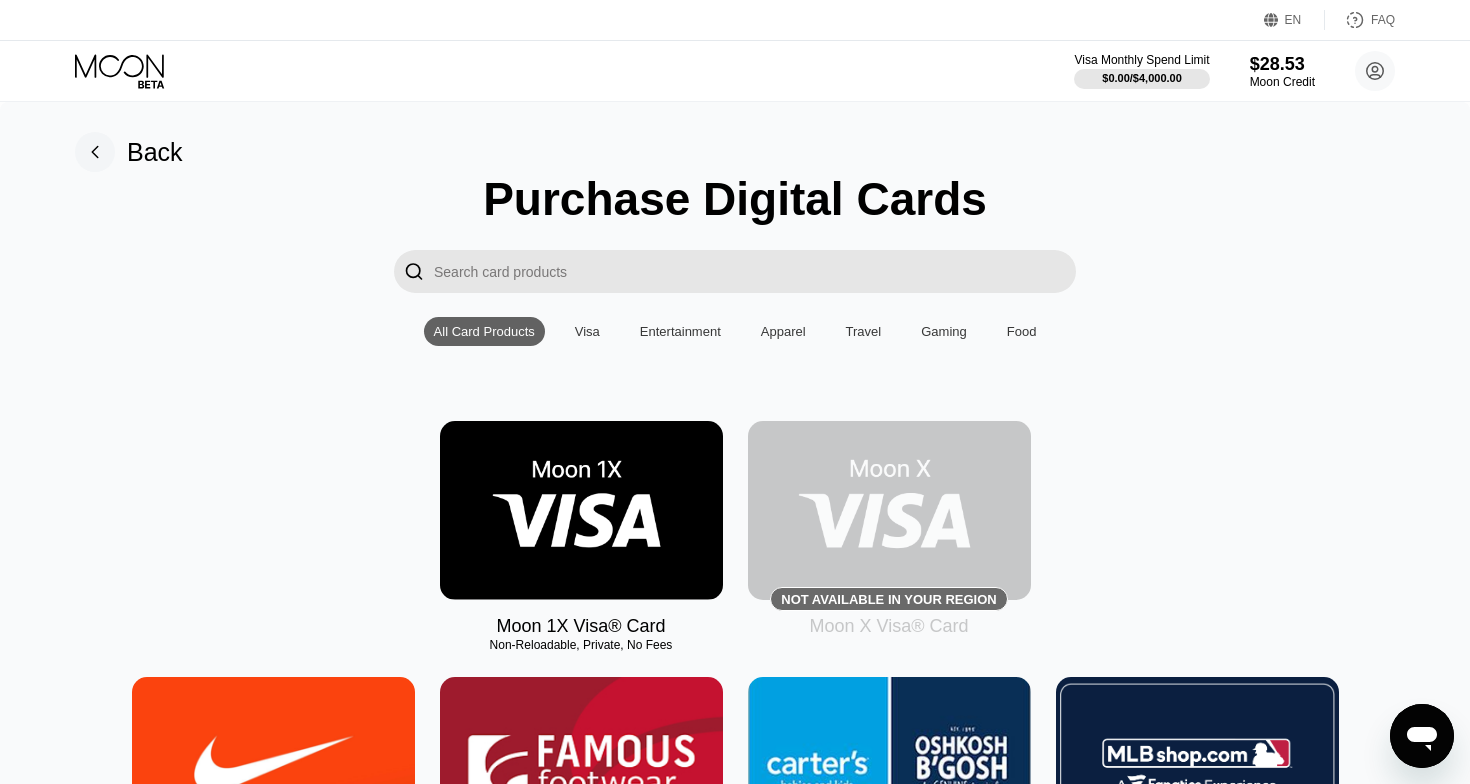 click at bounding box center (581, 510) 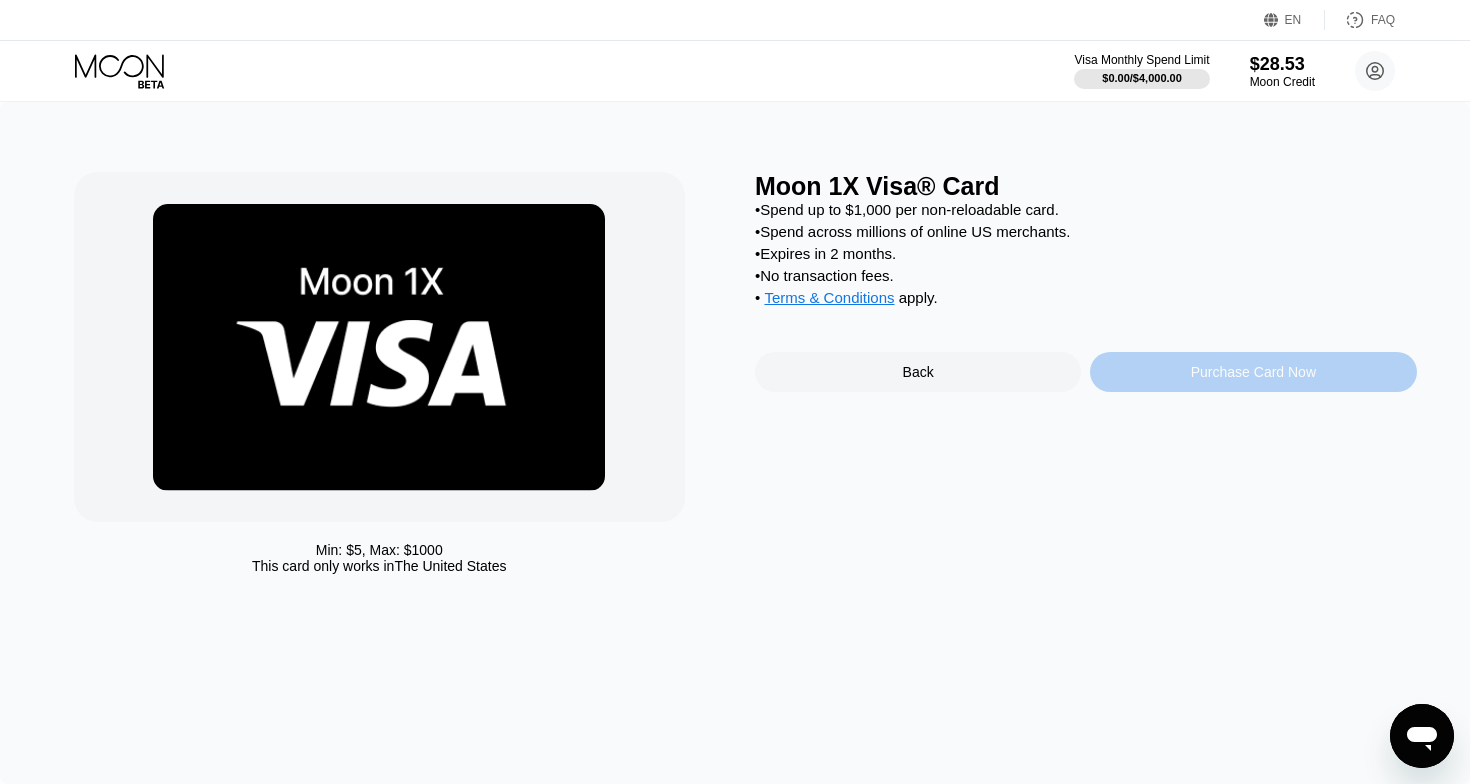 click on "Purchase Card Now" at bounding box center (1253, 372) 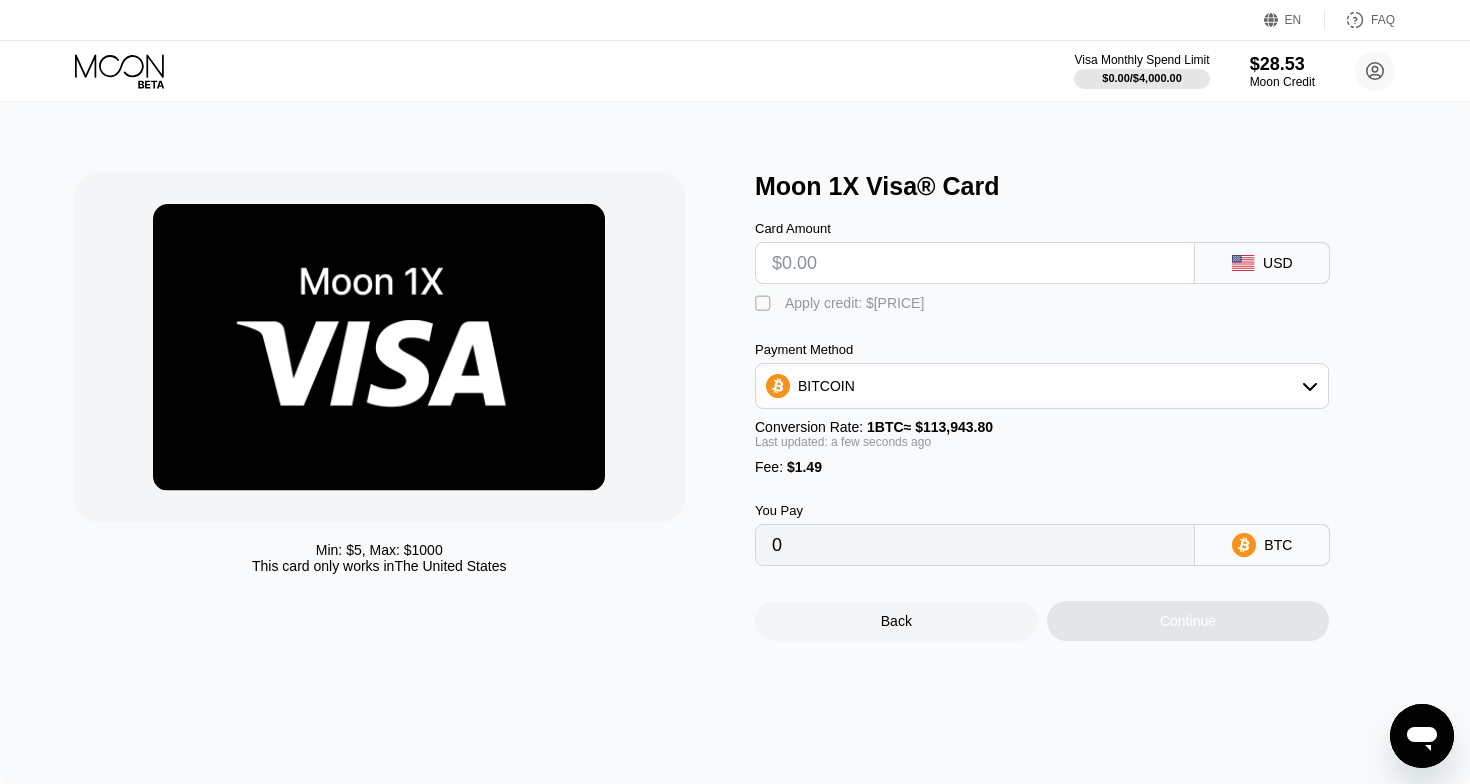 click at bounding box center (975, 263) 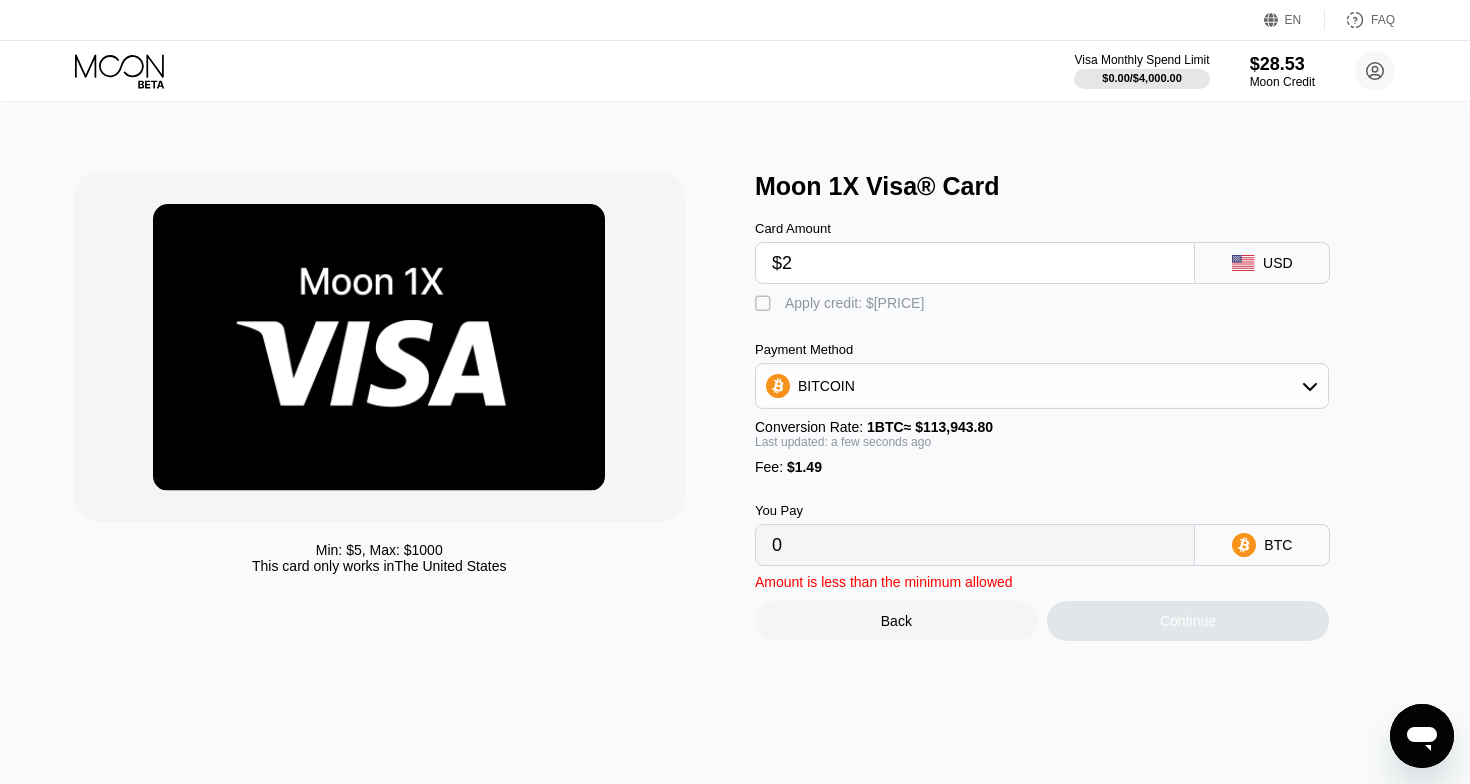type on "0.00003063" 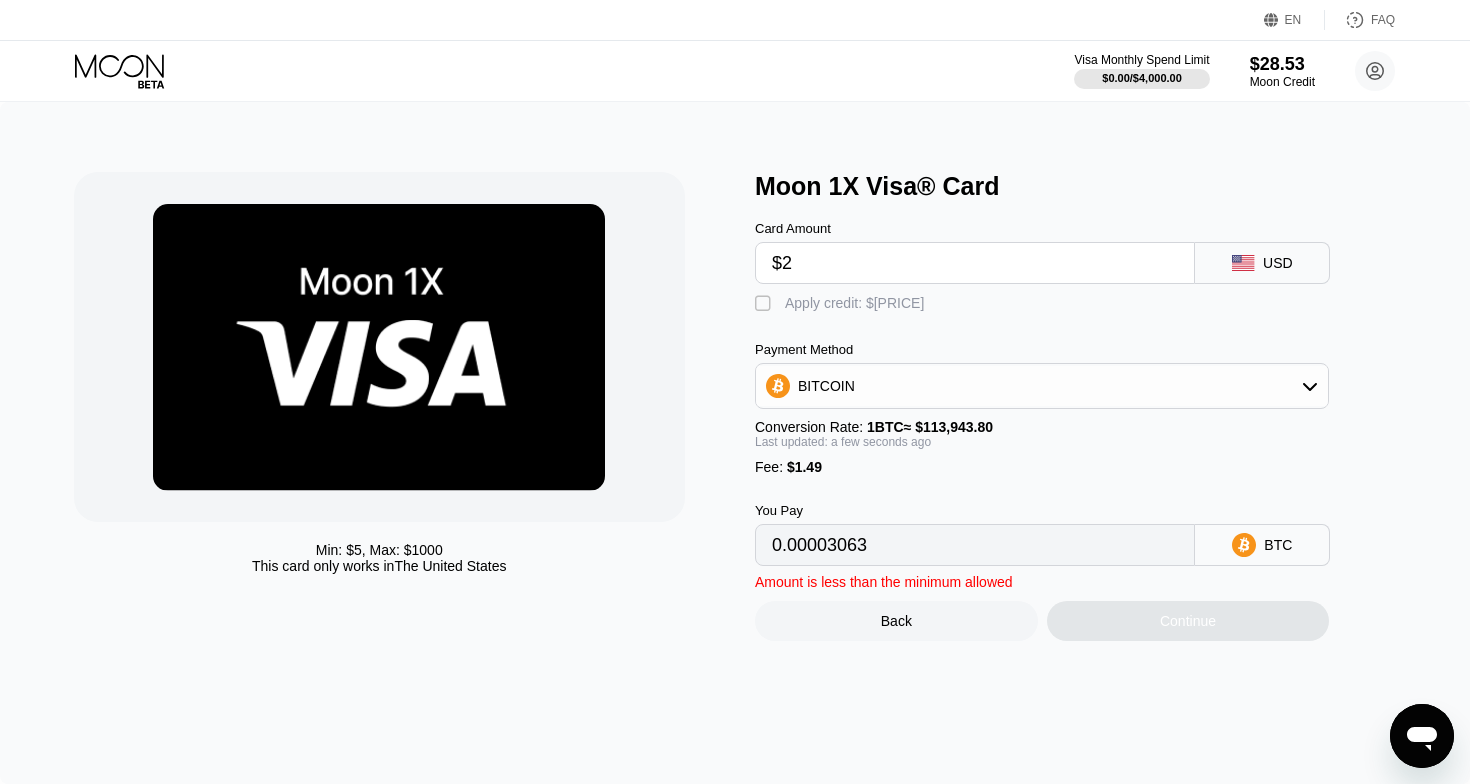 type on "$28" 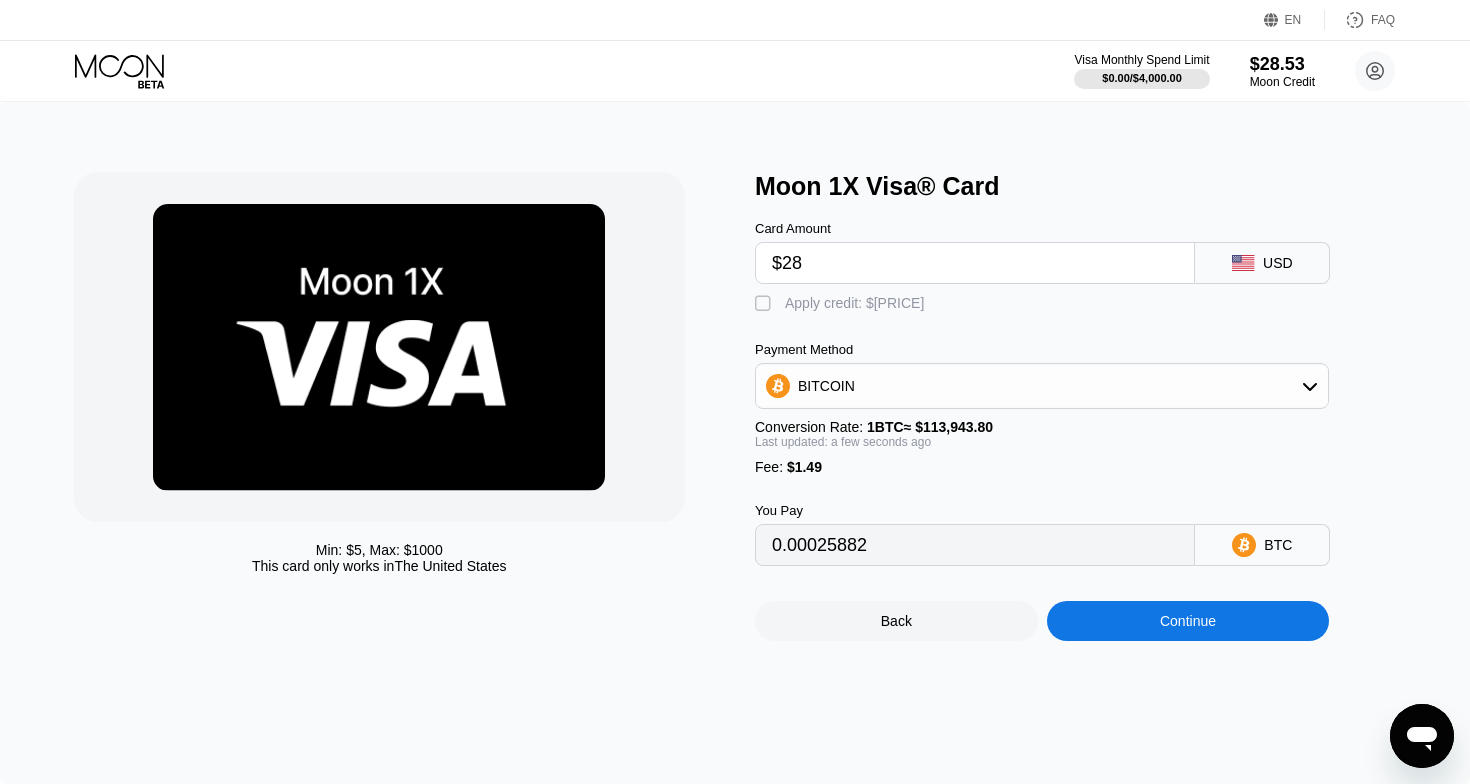 type on "$28" 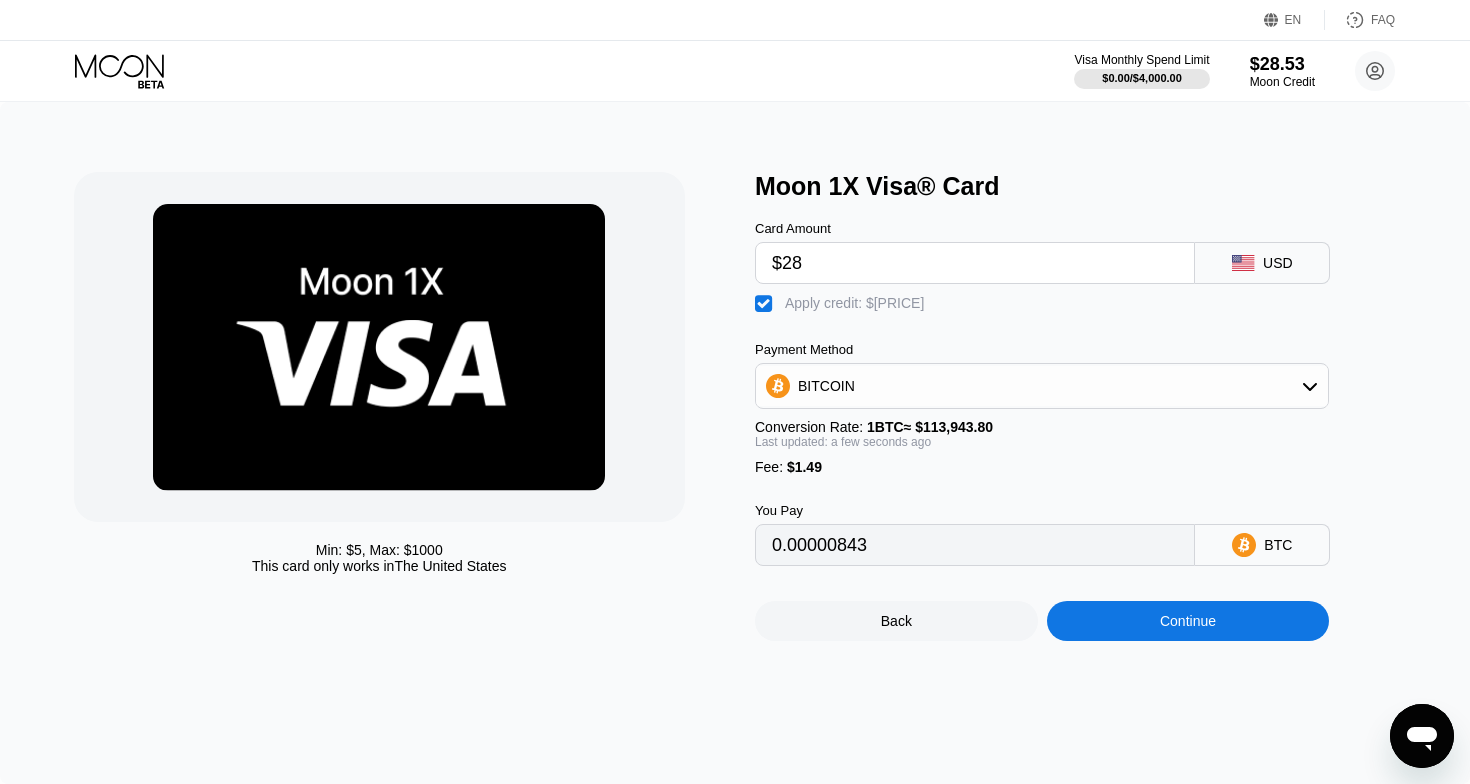 click on "Continue" at bounding box center (1188, 621) 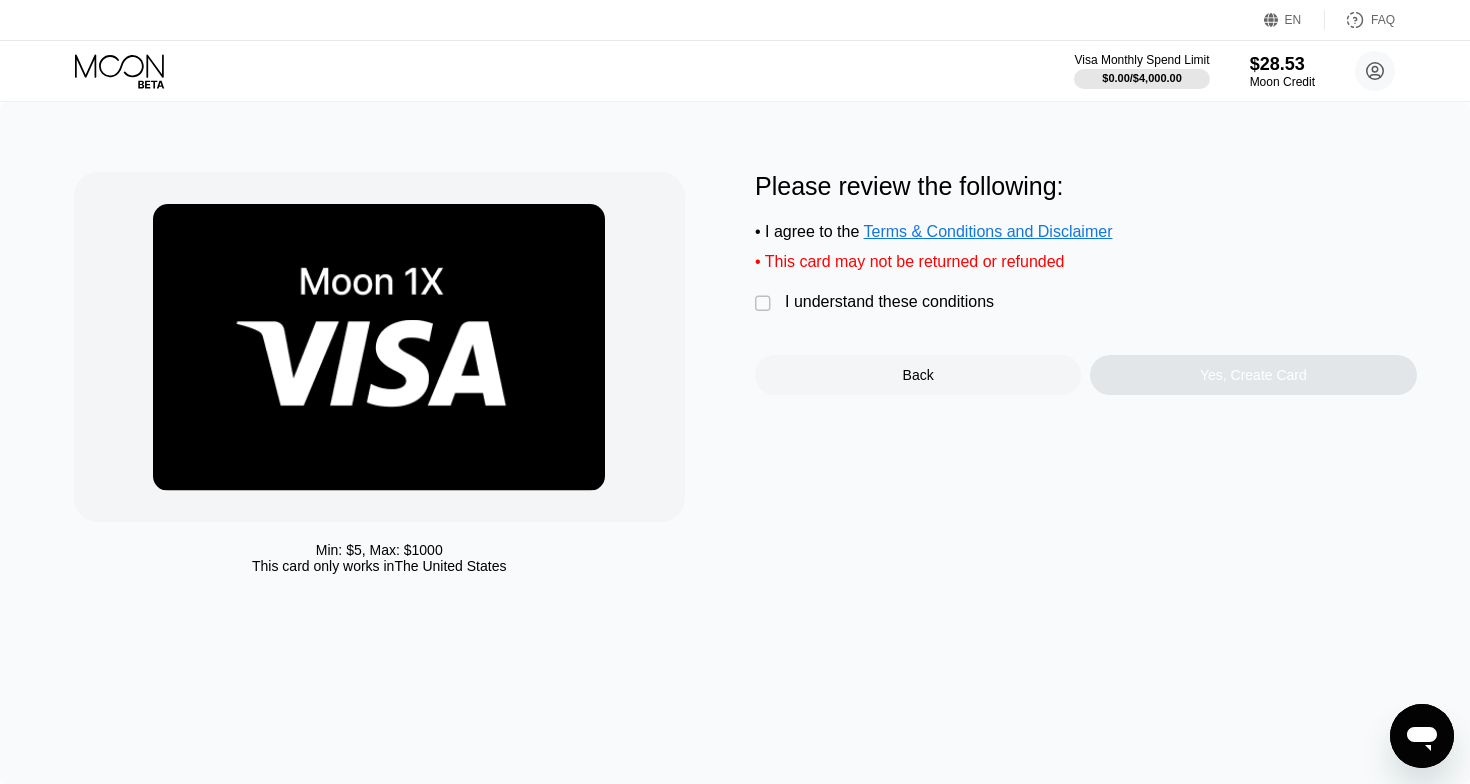 click on "" at bounding box center (765, 304) 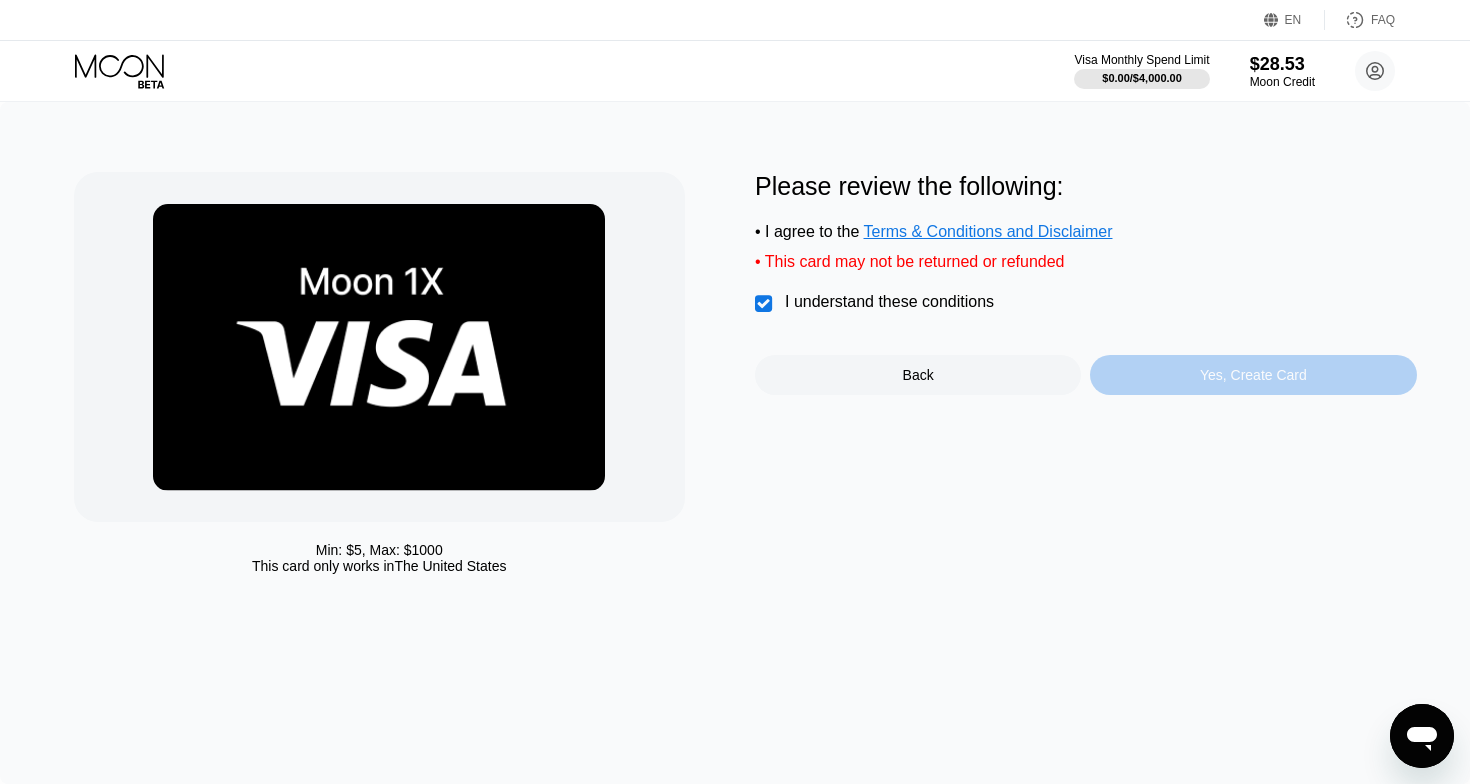 click on "Yes, Create Card" at bounding box center (1253, 375) 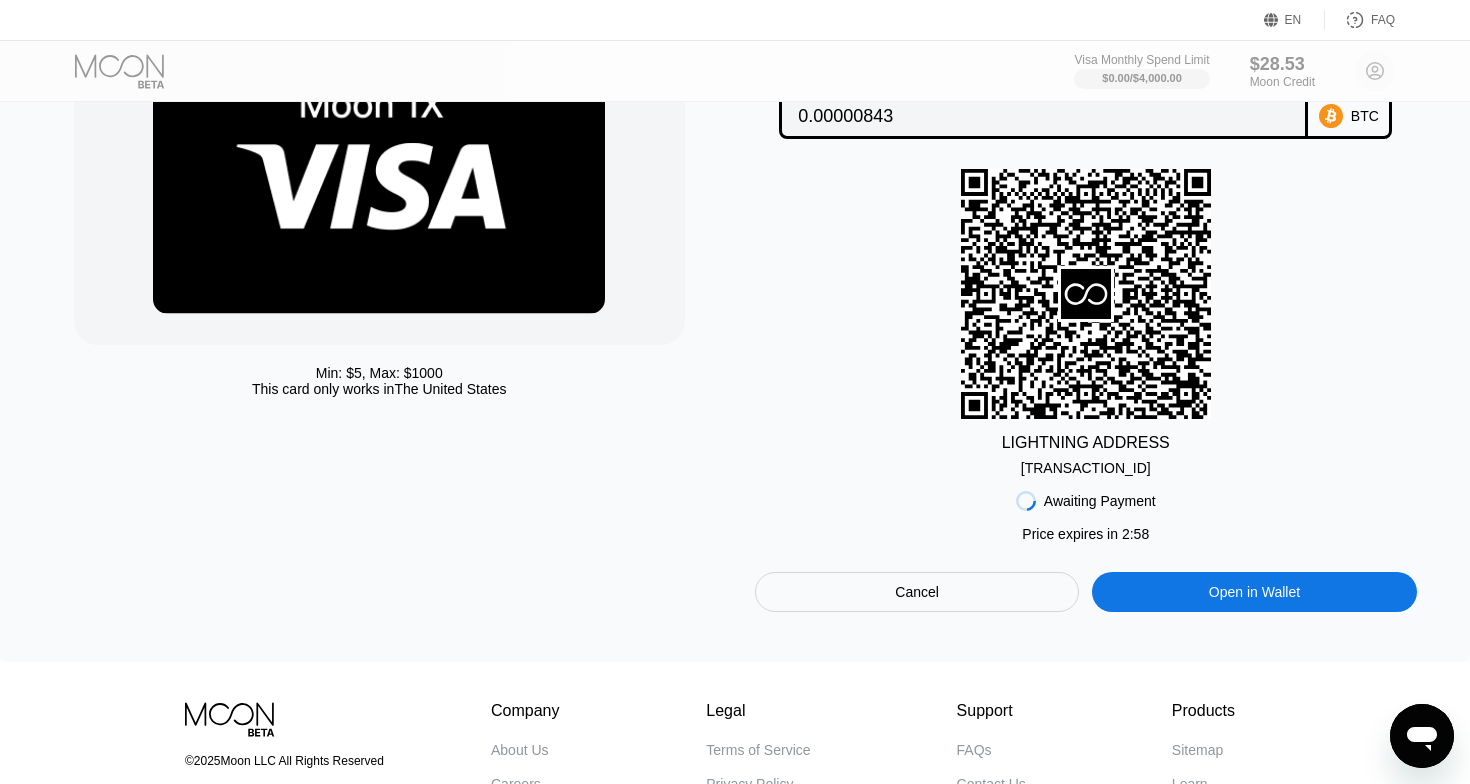 scroll, scrollTop: 181, scrollLeft: 0, axis: vertical 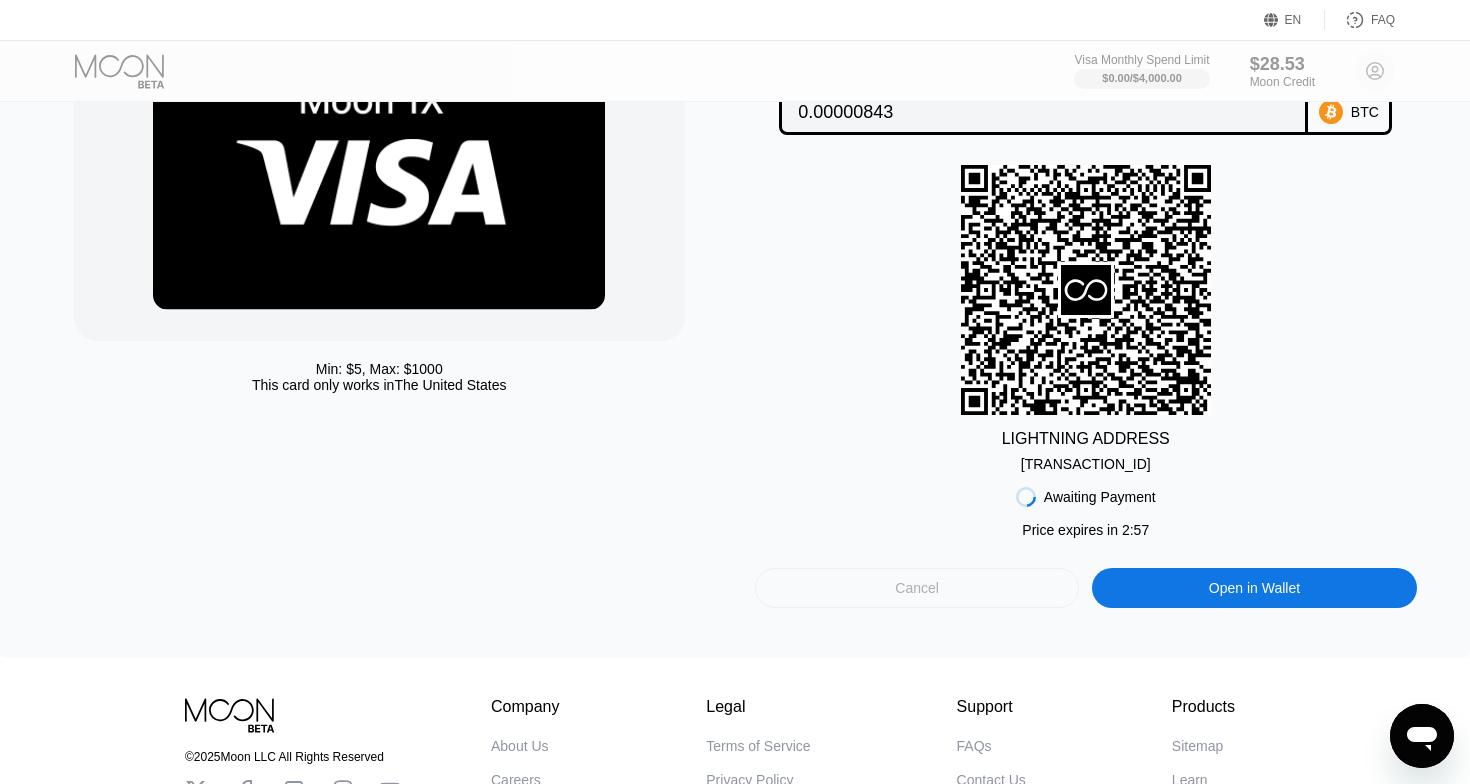 click on "Cancel" at bounding box center [917, 588] 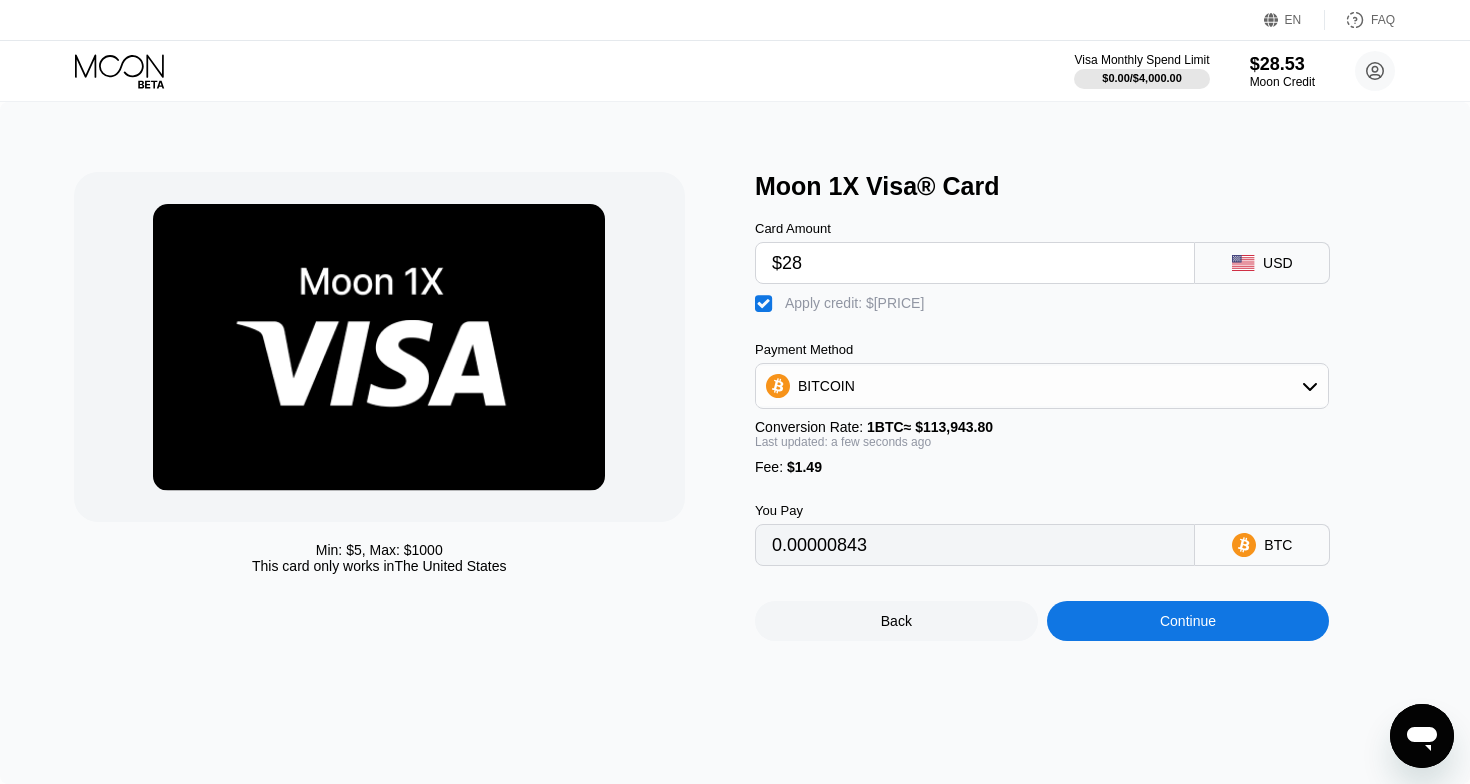 scroll, scrollTop: 0, scrollLeft: 0, axis: both 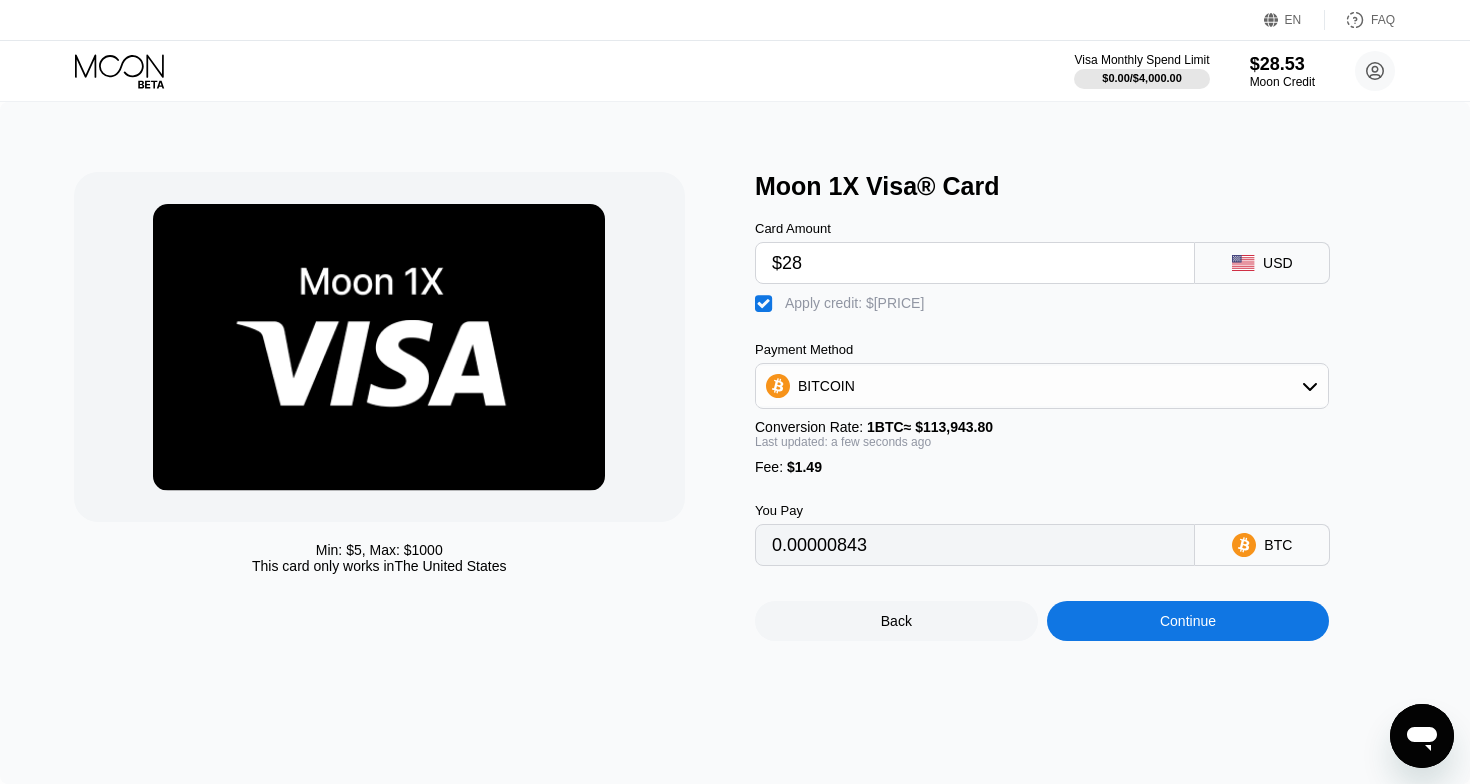 click on "$28" at bounding box center (975, 263) 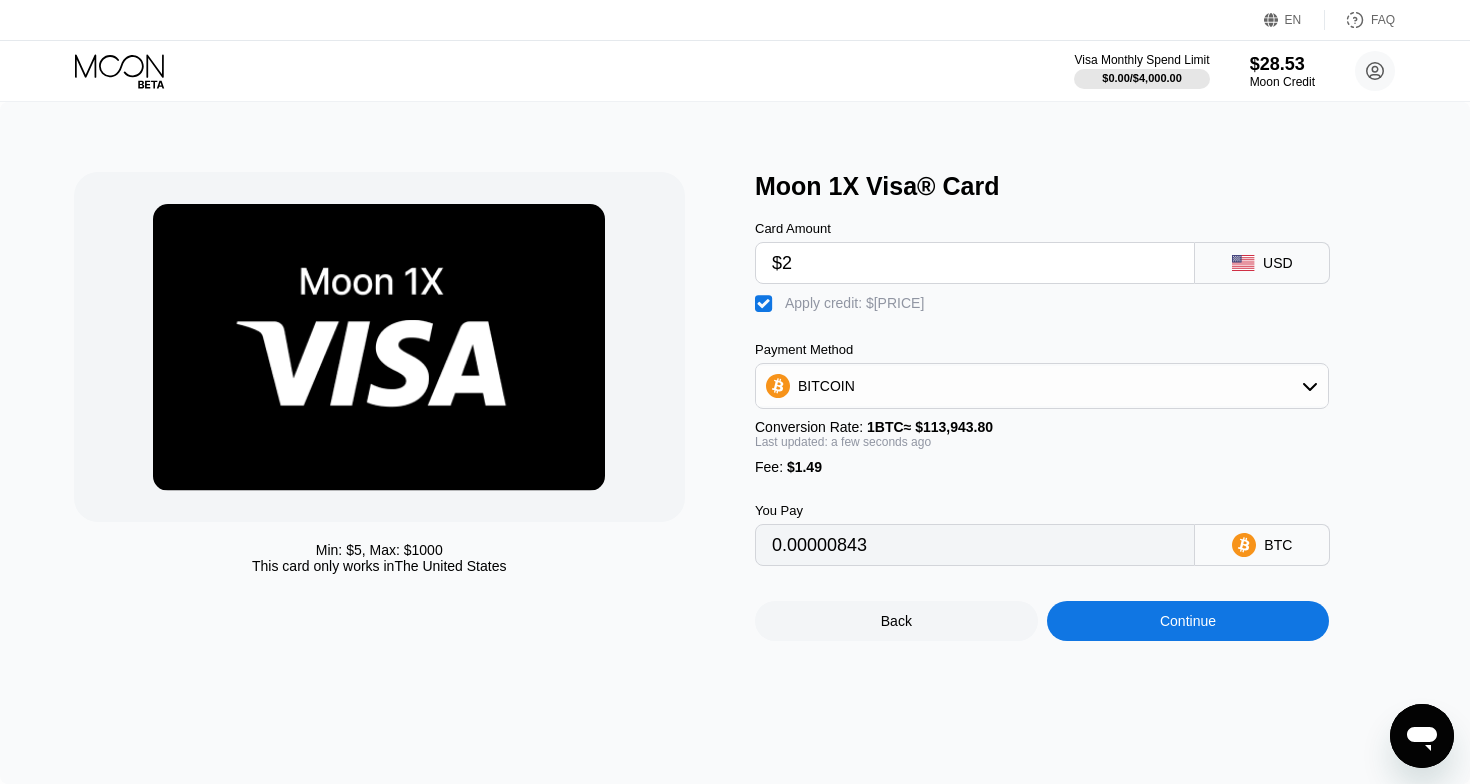type on "0" 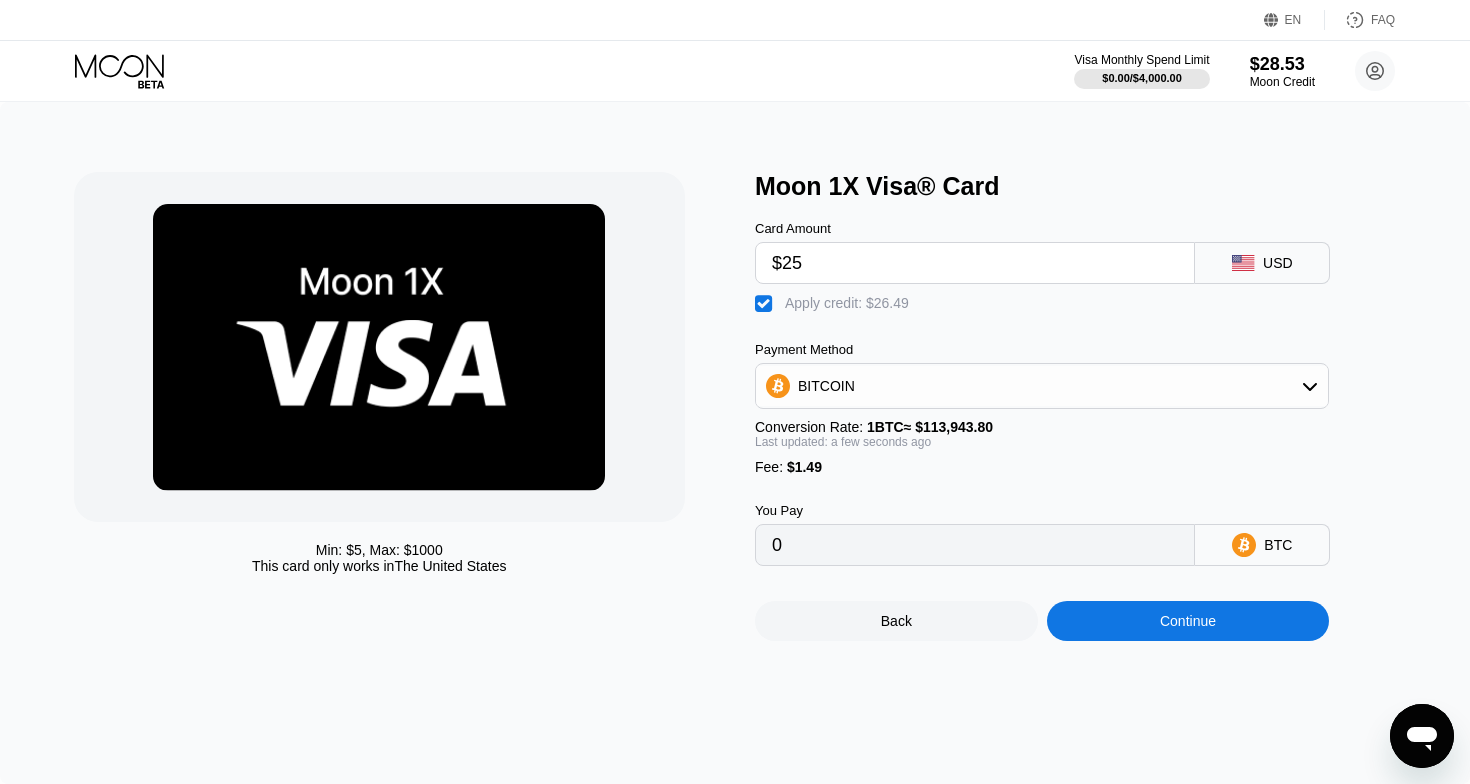 type on "$25" 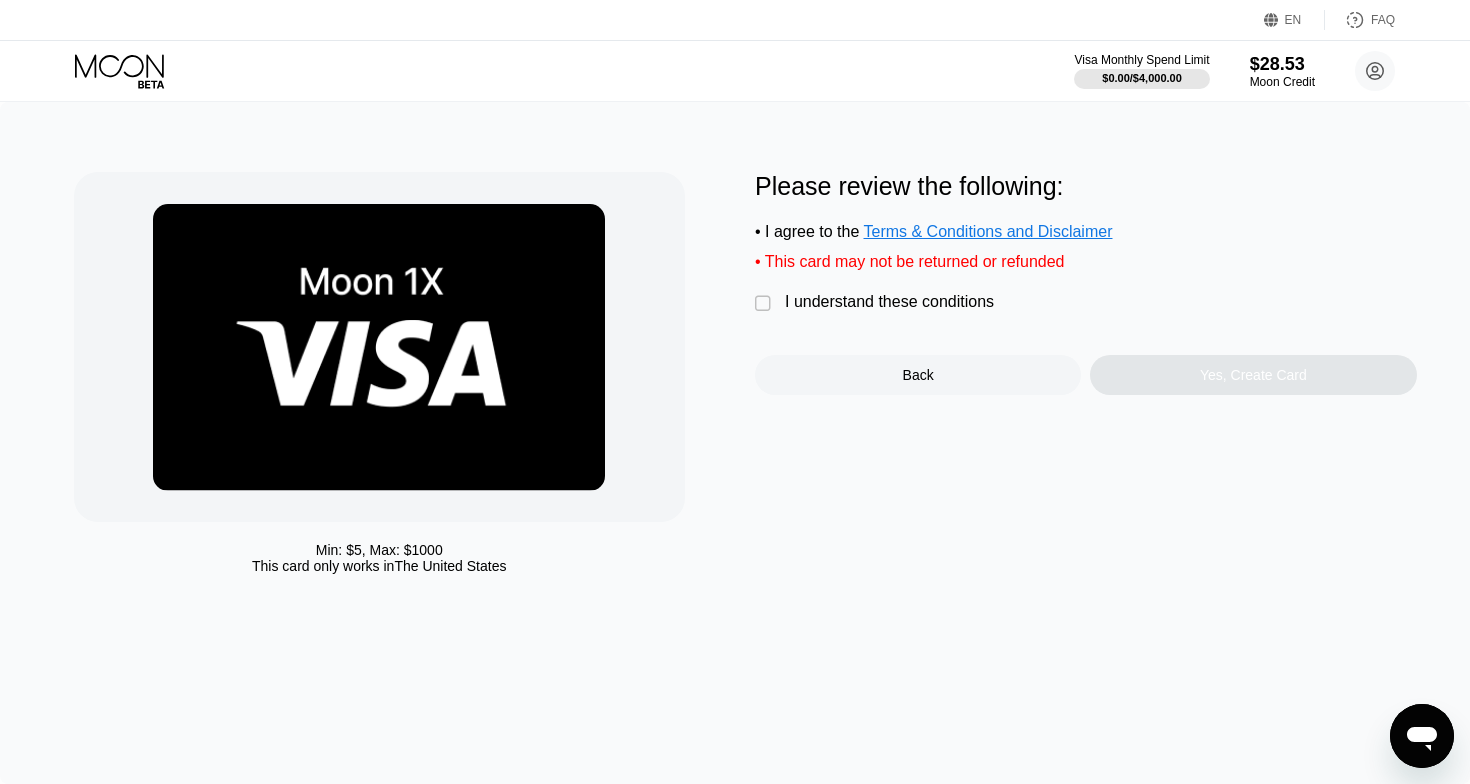 click on "" at bounding box center (765, 304) 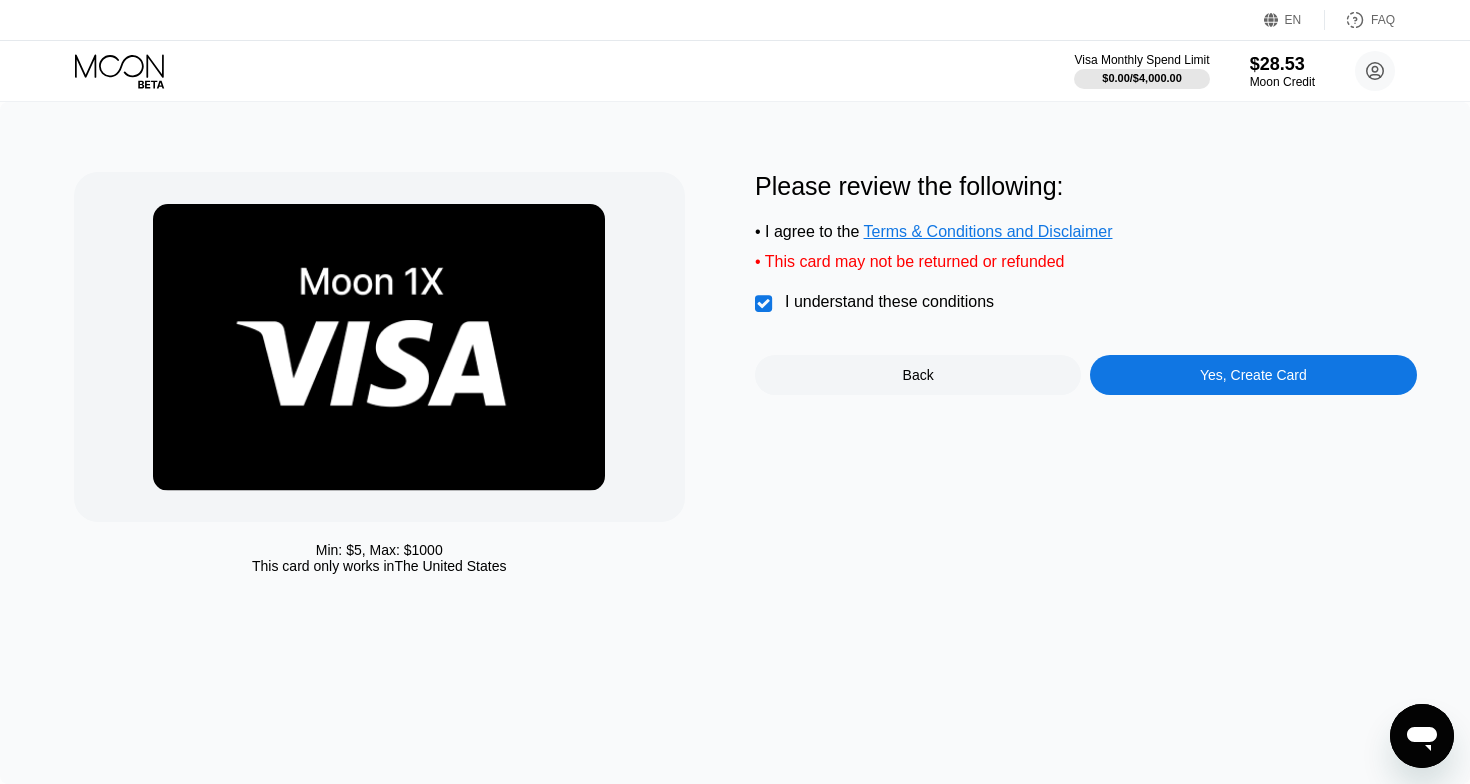 click on "Yes, Create Card" at bounding box center (1253, 375) 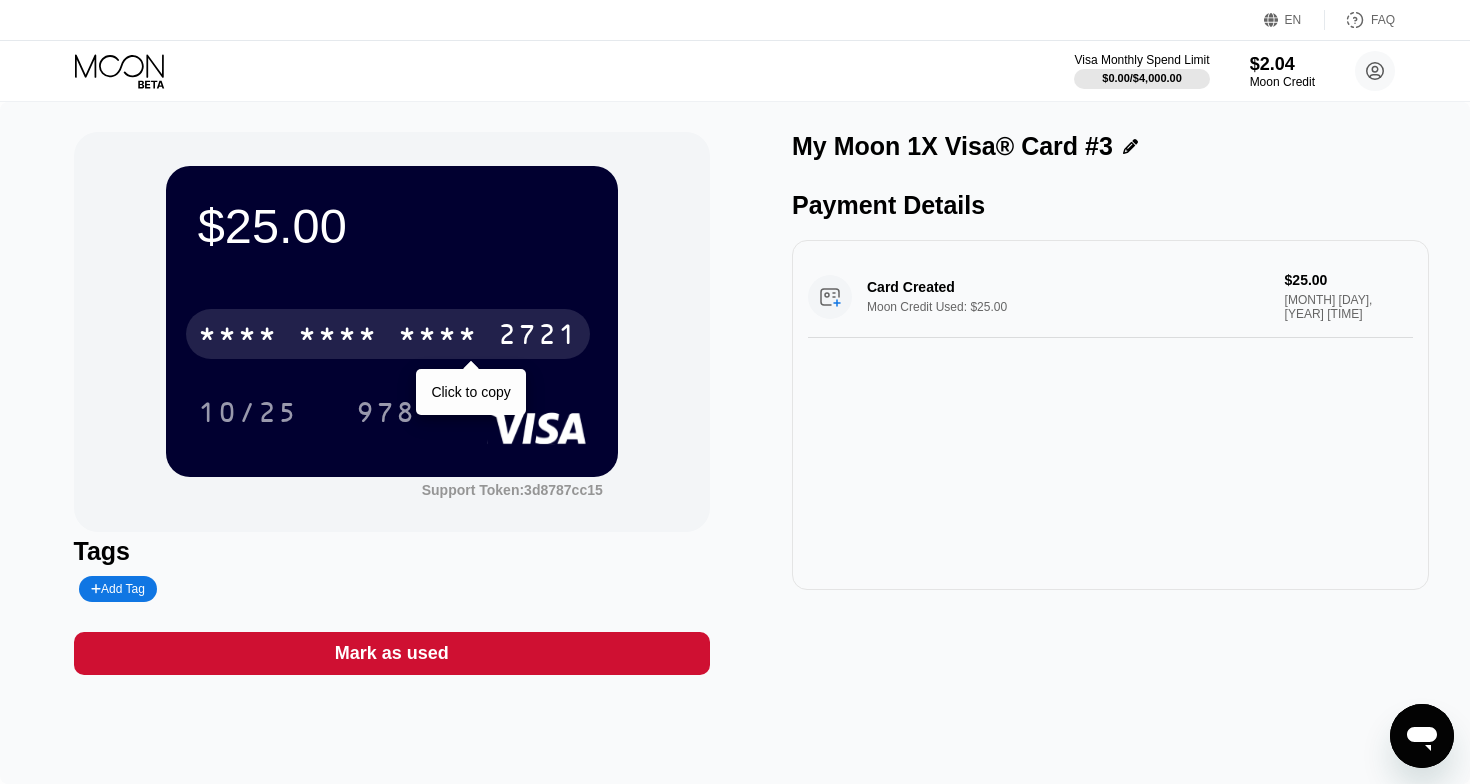 click on "* * * *" at bounding box center [438, 337] 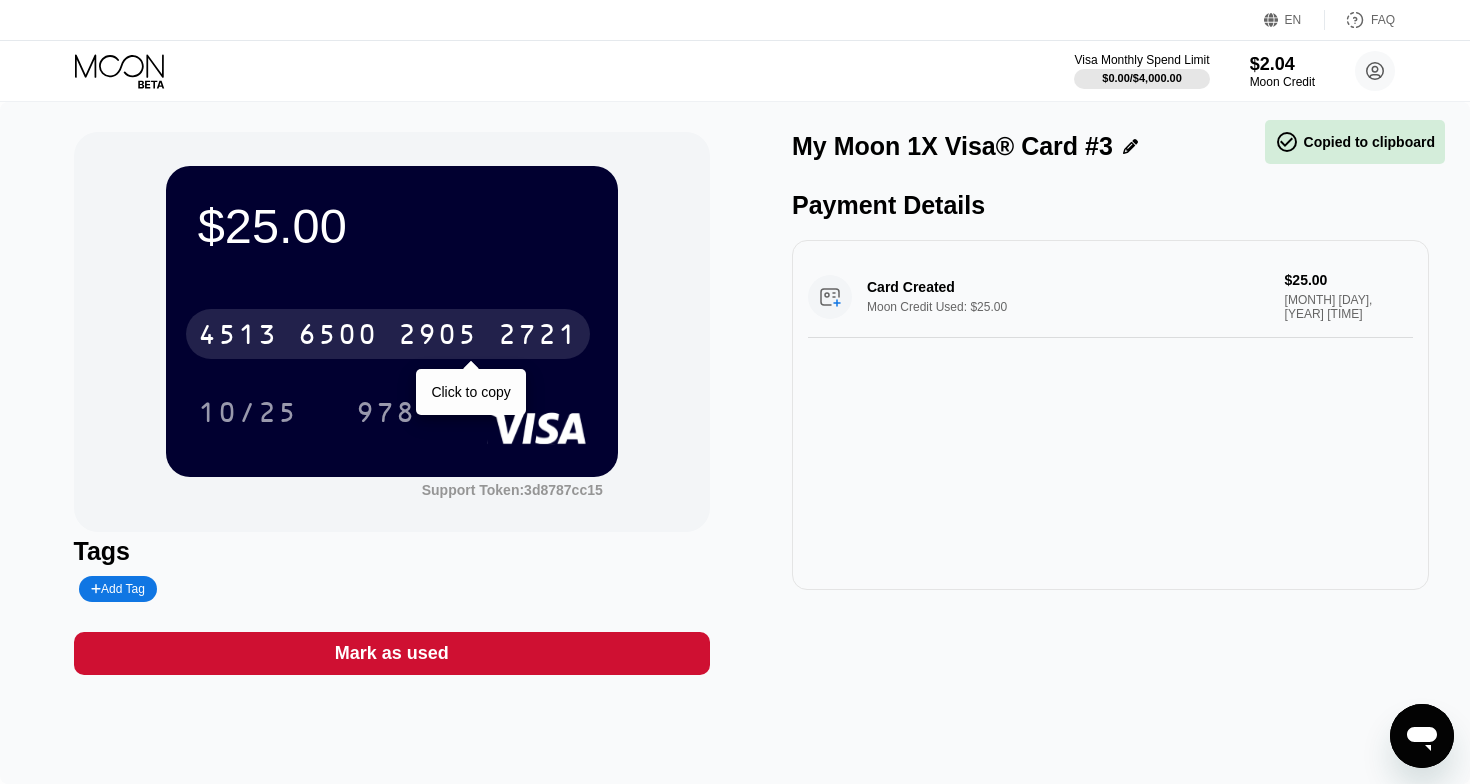 click on "2721" at bounding box center [538, 337] 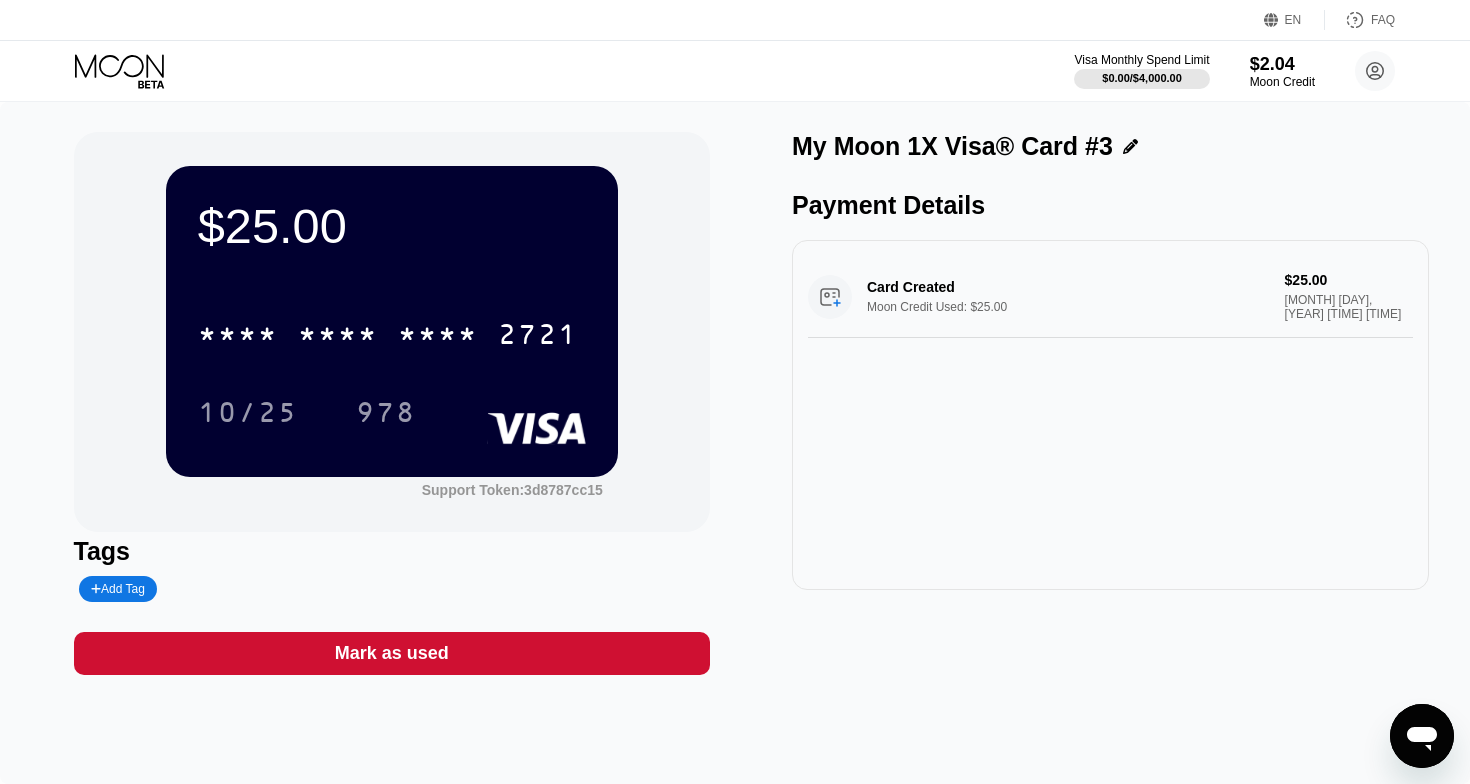 scroll, scrollTop: 0, scrollLeft: 0, axis: both 